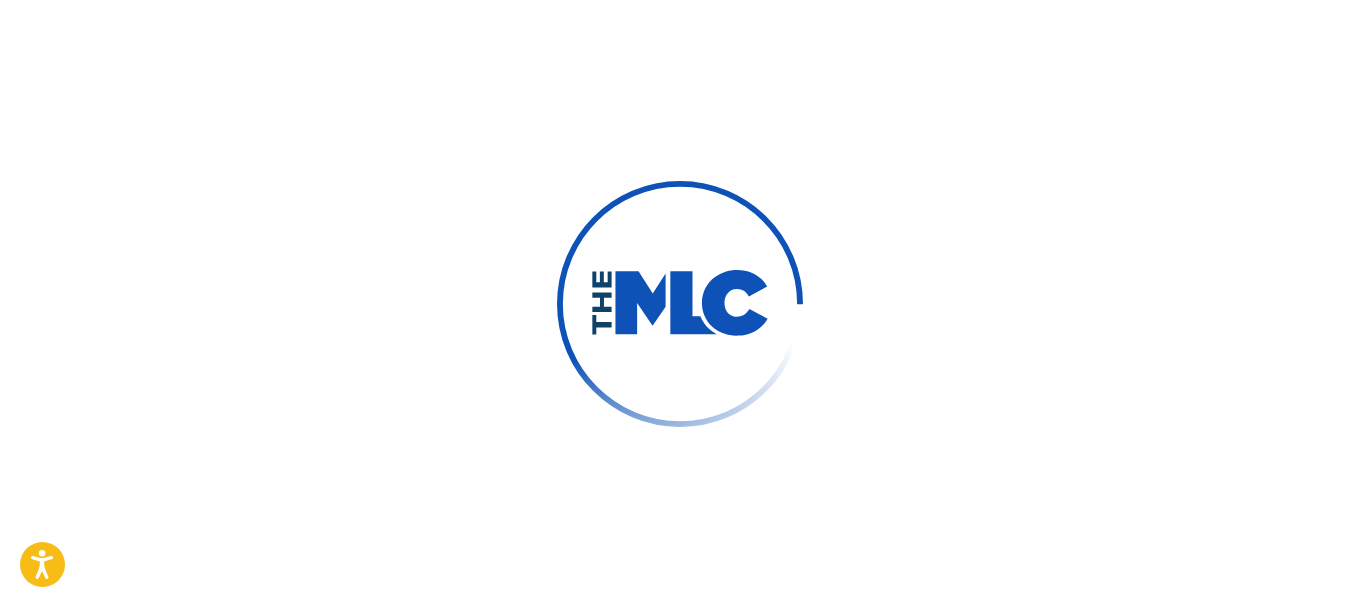 scroll, scrollTop: 0, scrollLeft: 0, axis: both 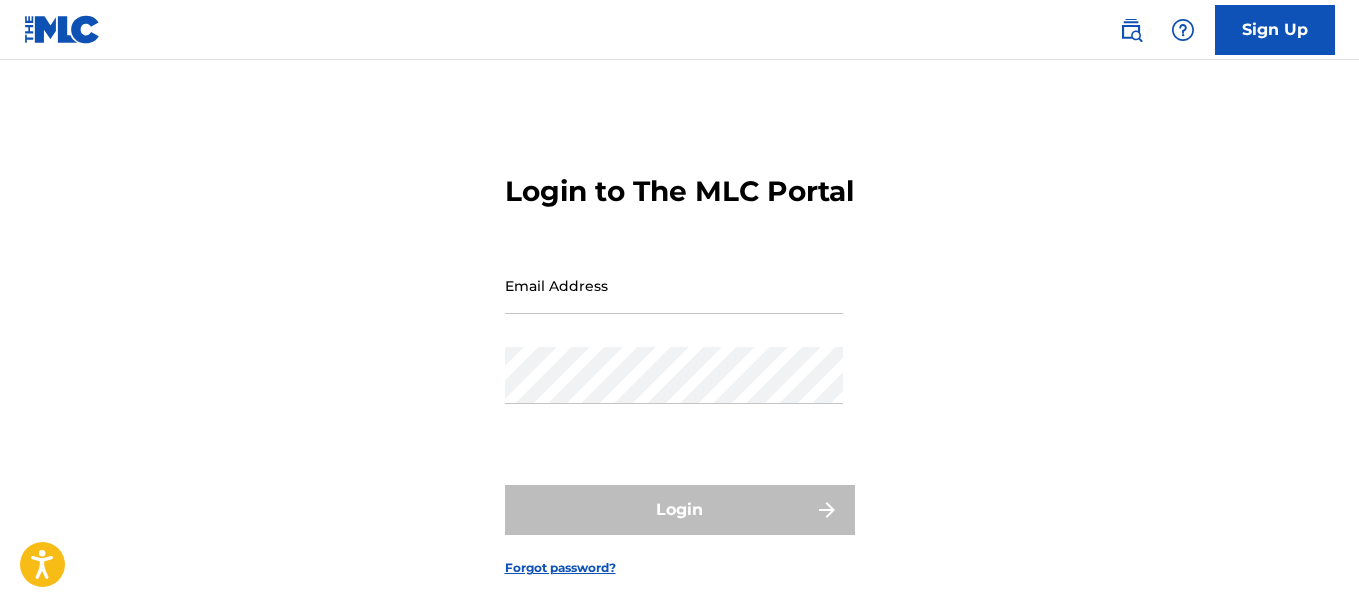 type on "[EMAIL_ADDRESS][DOMAIN_NAME]" 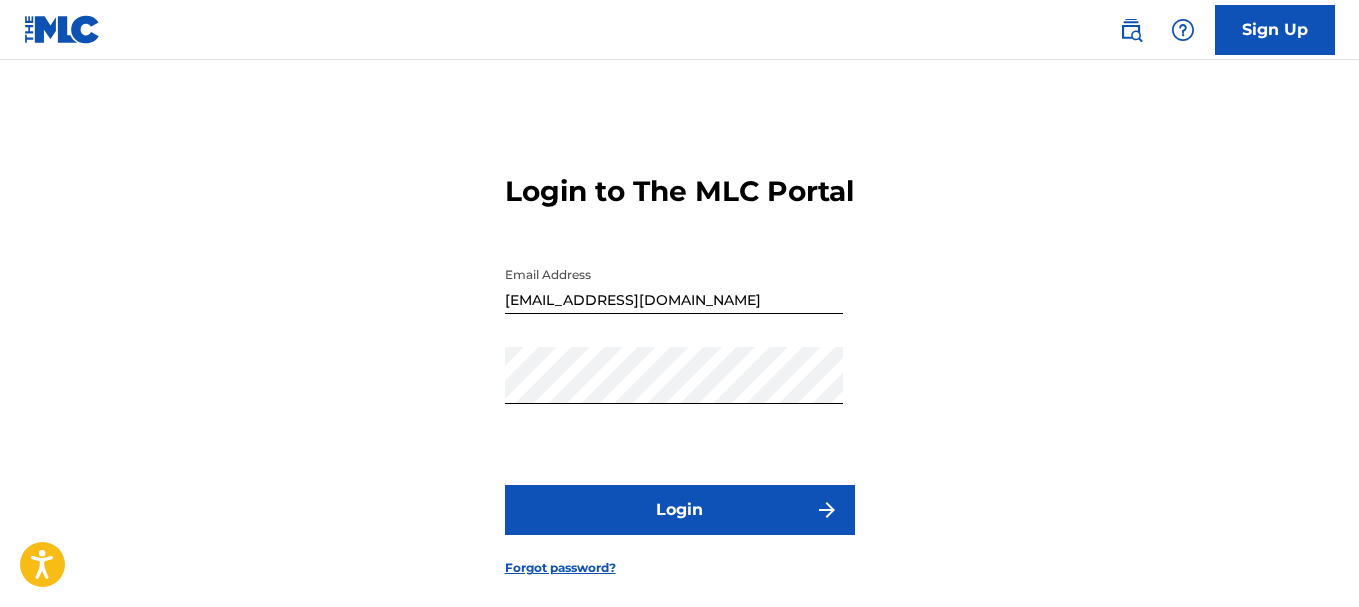 click on "Login" at bounding box center [680, 510] 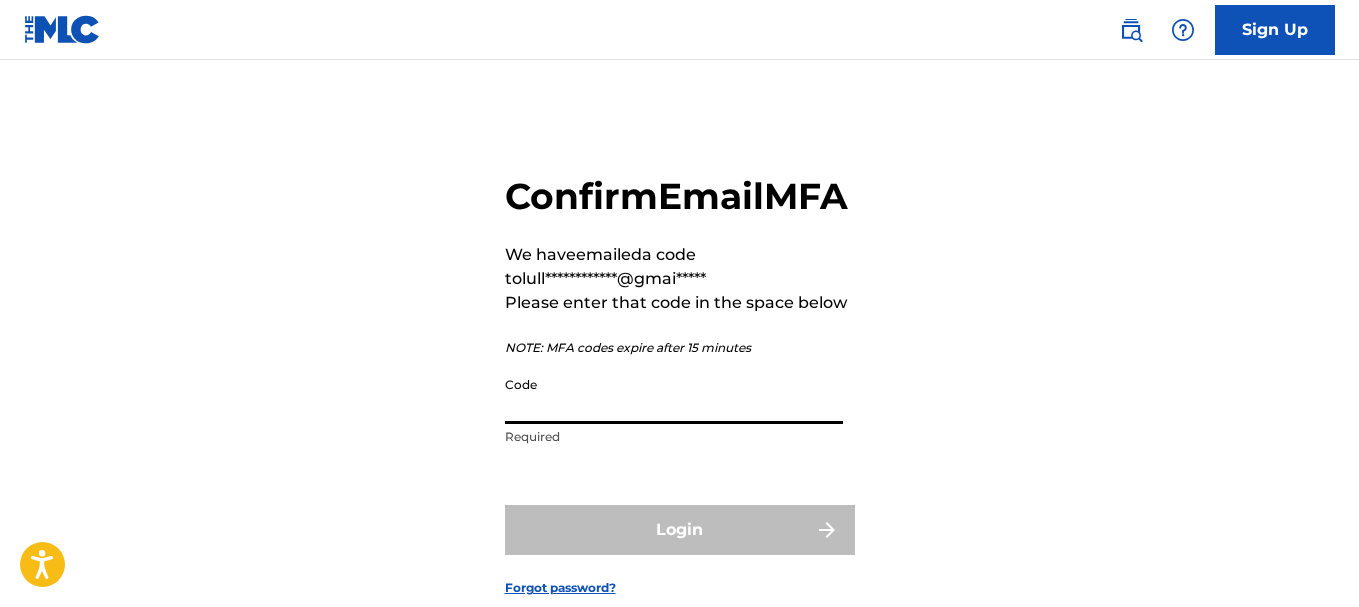 click on "Code" at bounding box center (674, 395) 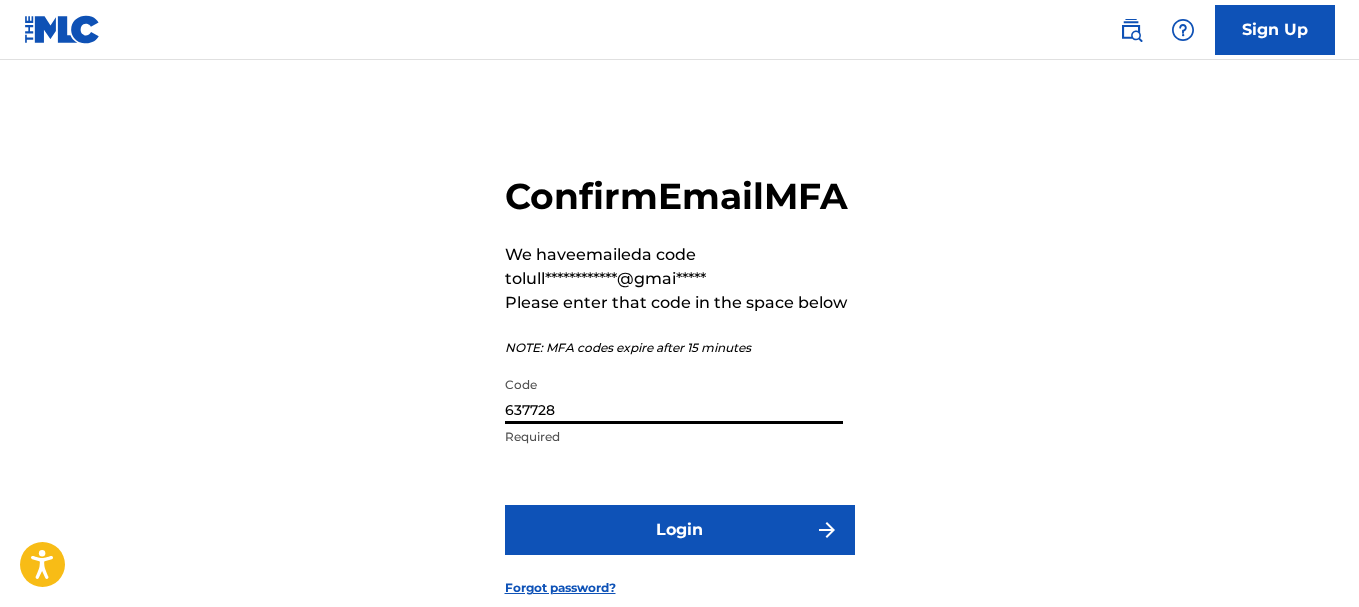 type on "637728" 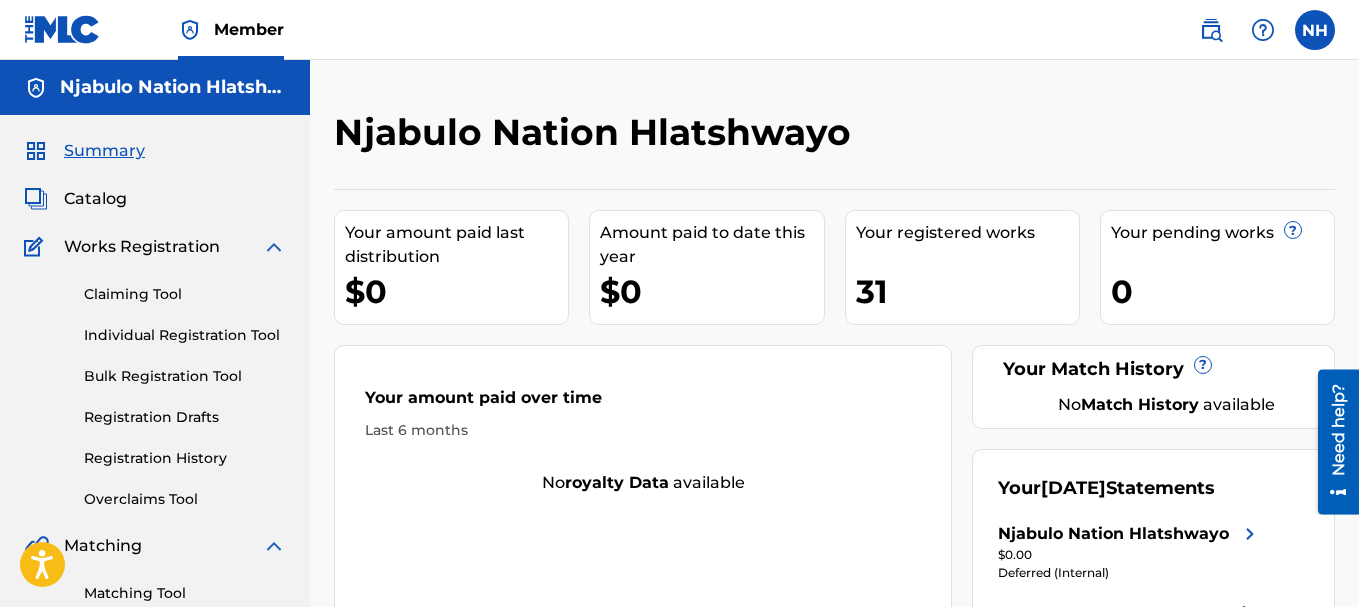 scroll, scrollTop: 0, scrollLeft: 0, axis: both 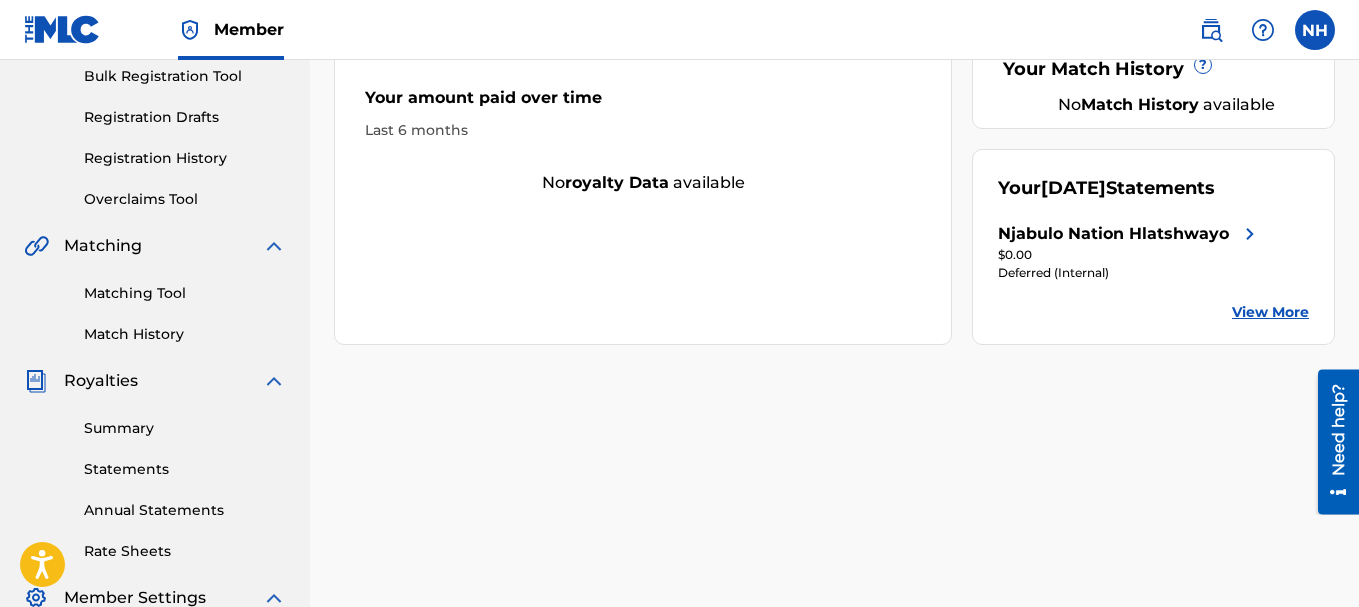 click on "View More" at bounding box center [1270, 312] 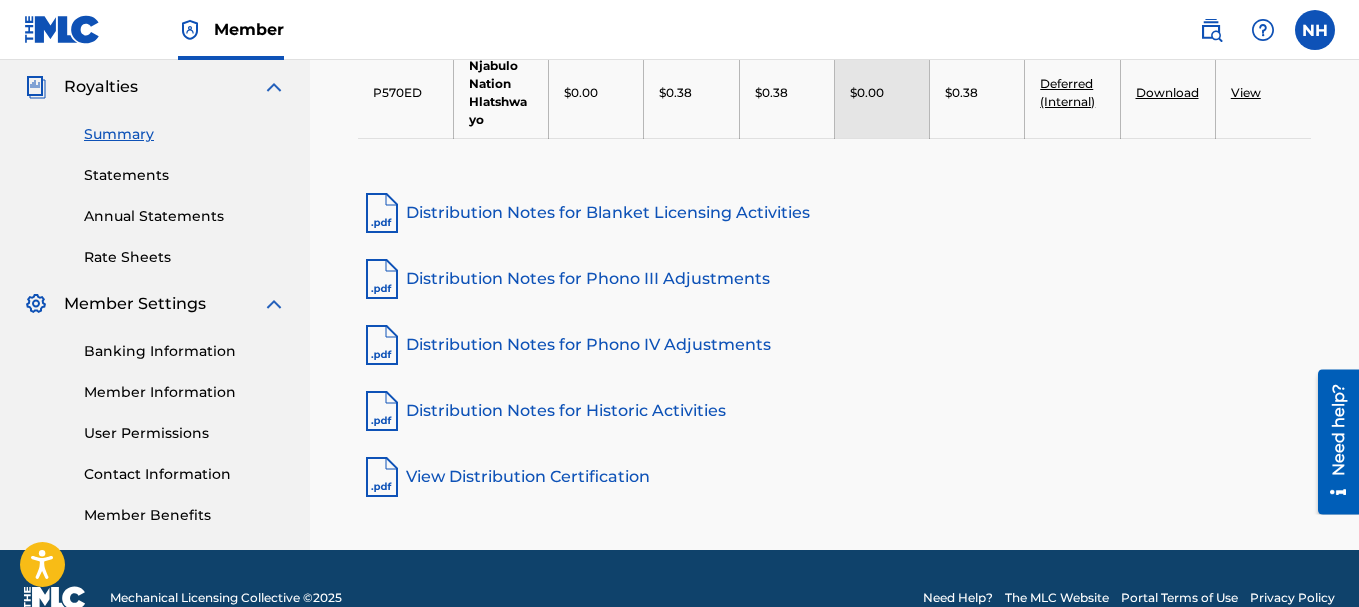 scroll, scrollTop: 600, scrollLeft: 0, axis: vertical 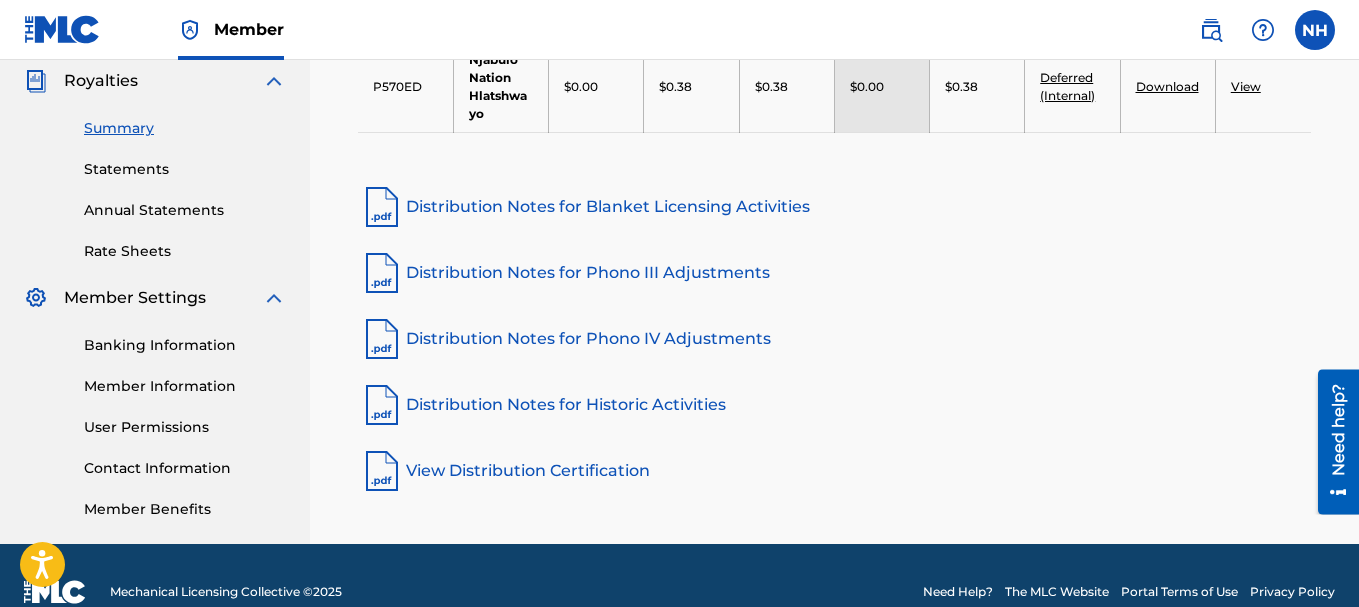 click on "Distribution Notes for Blanket Licensing Activities" at bounding box center [834, 207] 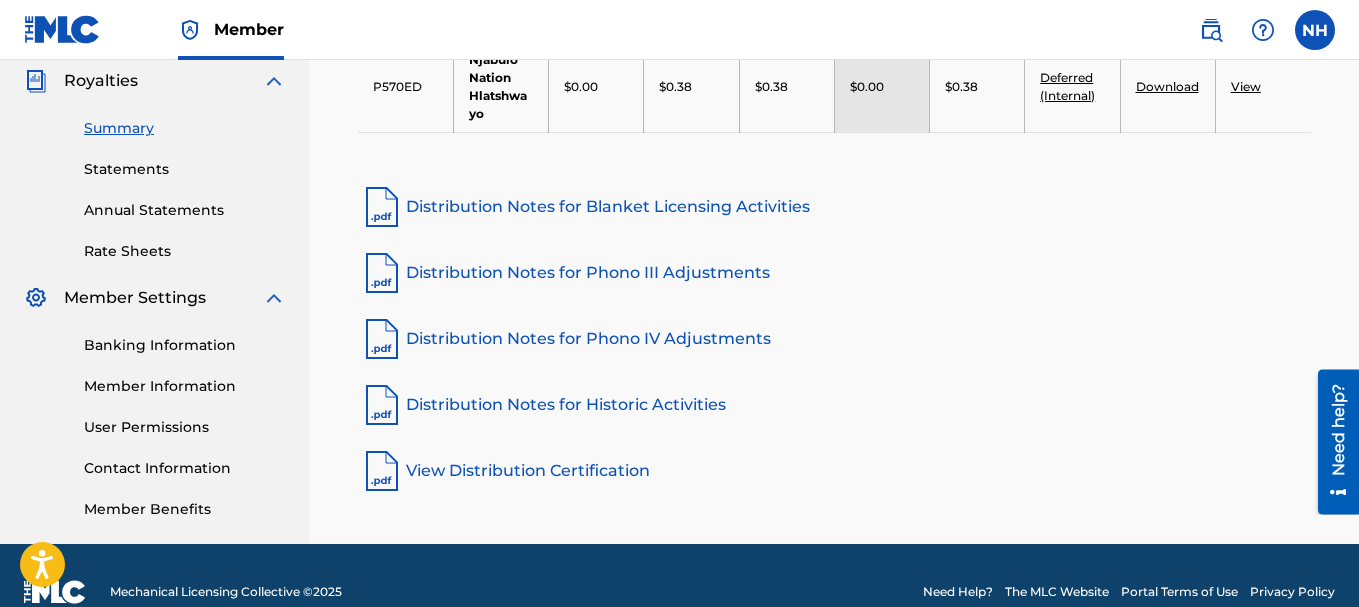 click on "Distribution Notes for Phono III Adjustments" at bounding box center [834, 273] 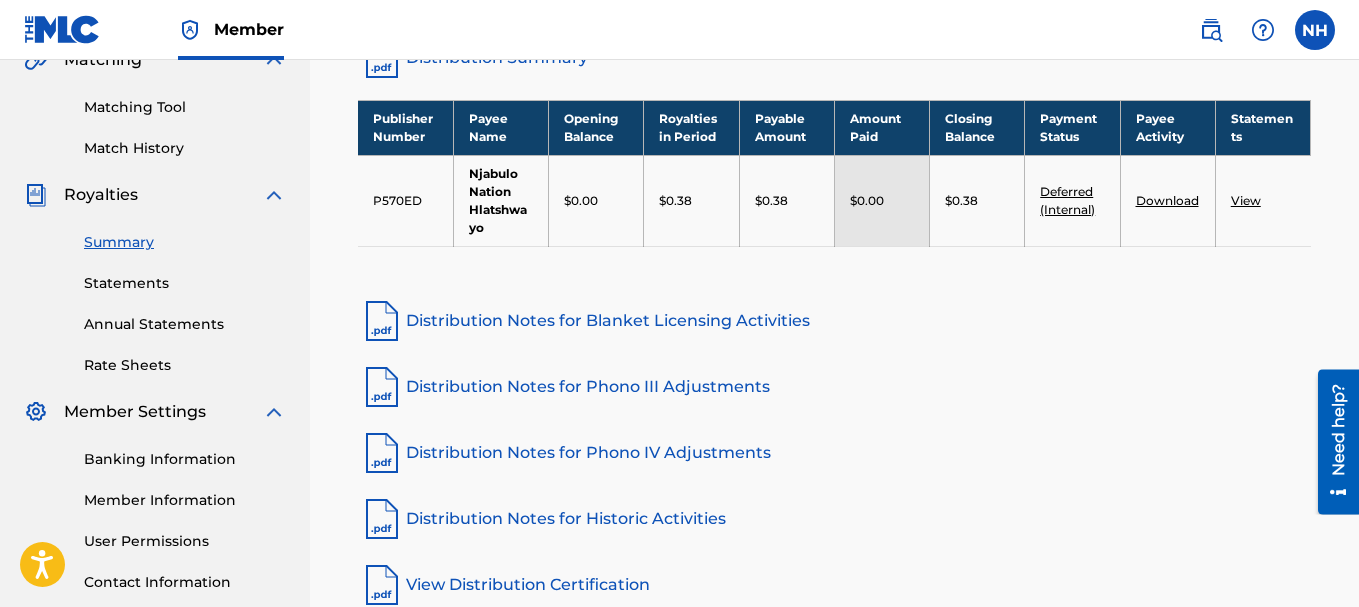 scroll, scrollTop: 200, scrollLeft: 0, axis: vertical 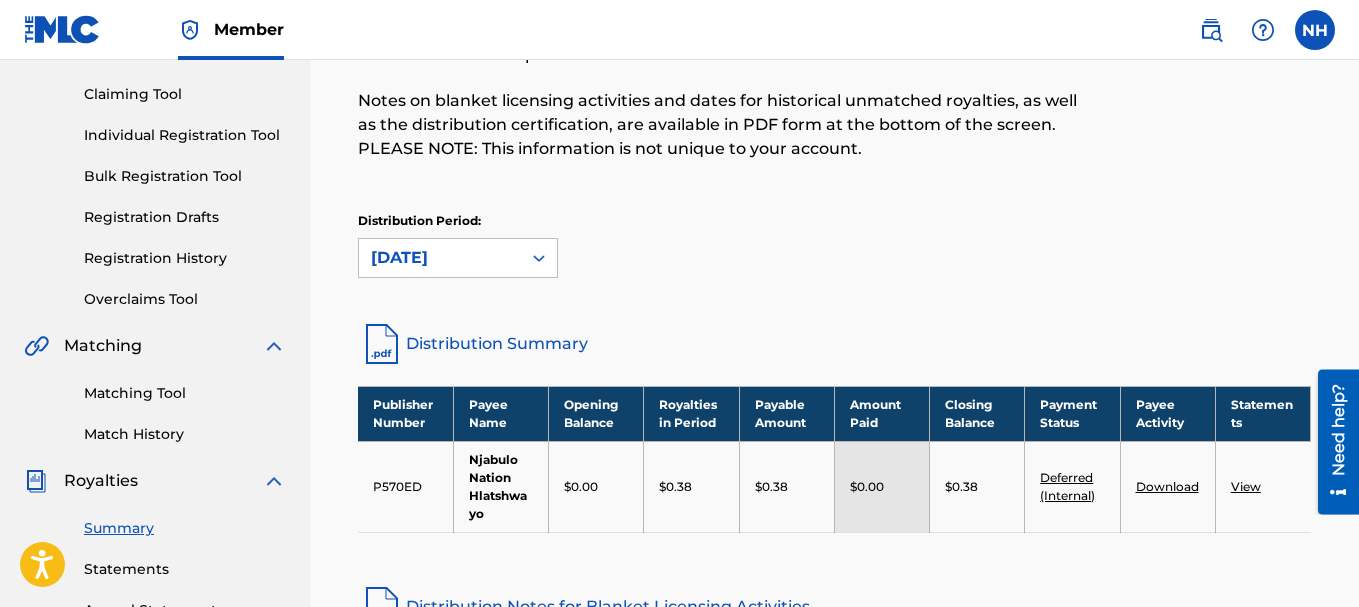click on "Distribution Summary" at bounding box center [834, 344] 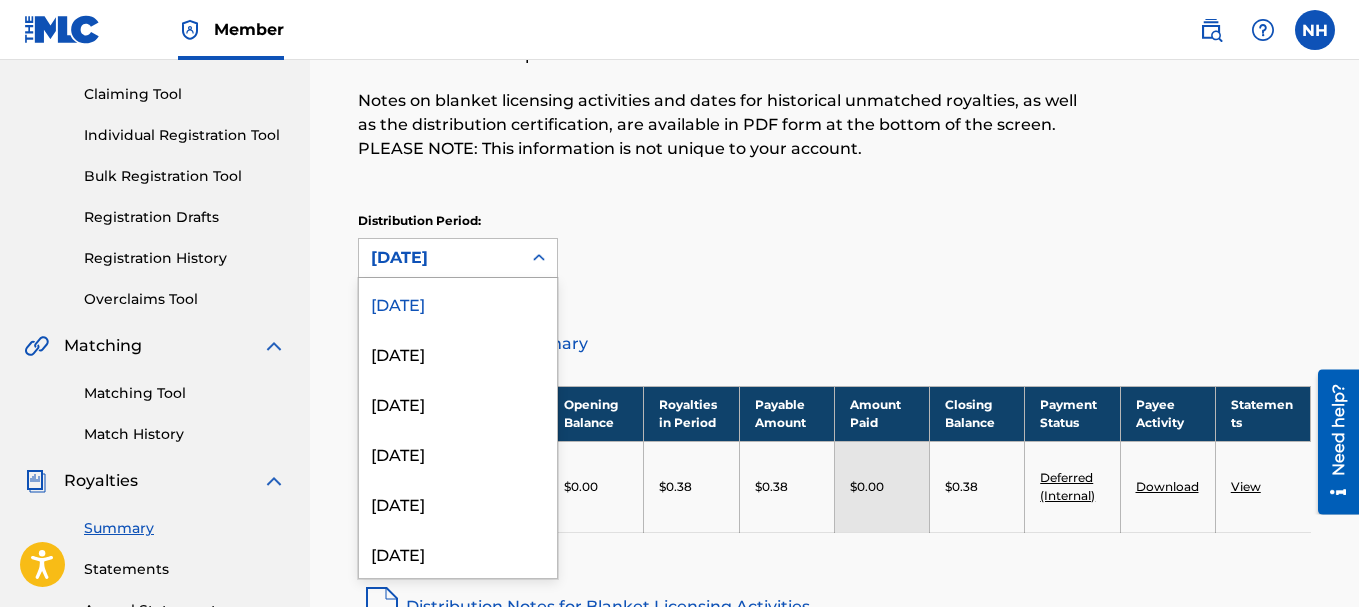 click on "July 2025" at bounding box center (440, 258) 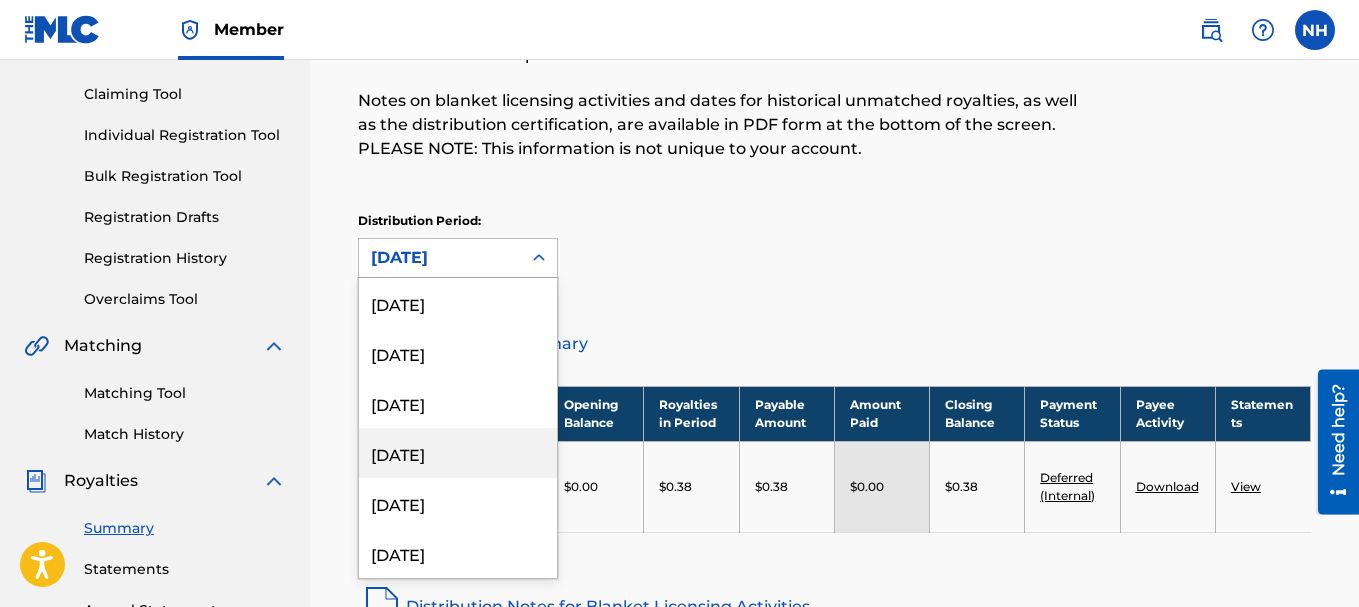 scroll, scrollTop: 600, scrollLeft: 0, axis: vertical 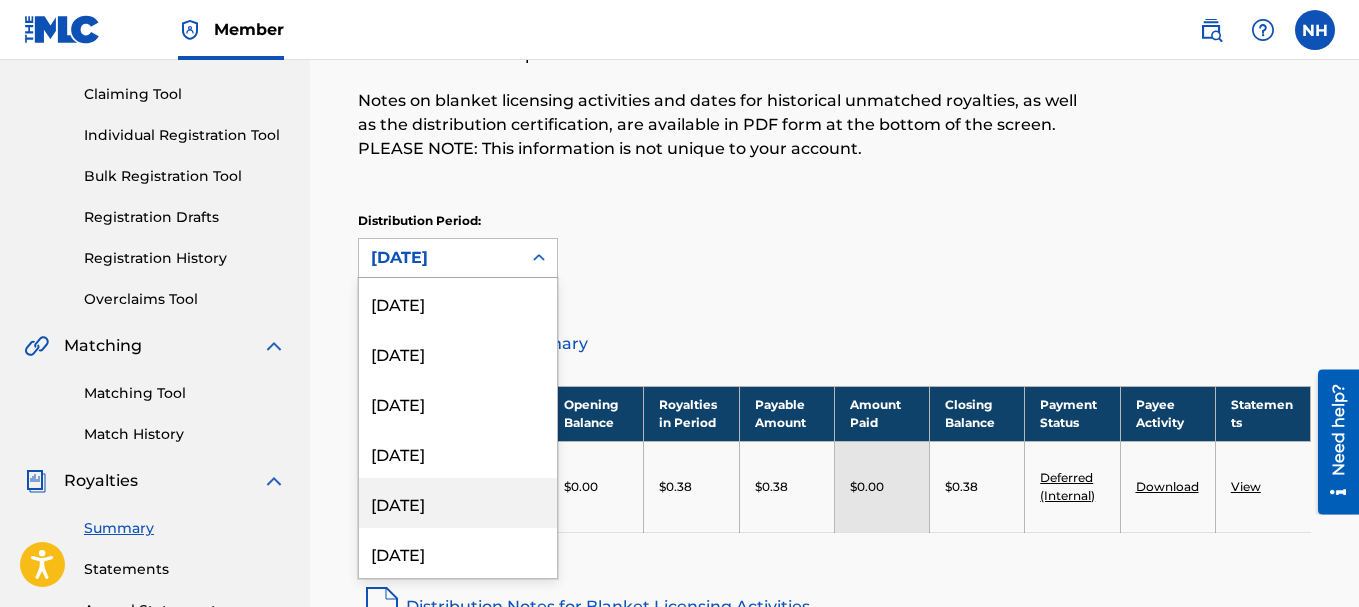 click on "March 2024" at bounding box center [458, 503] 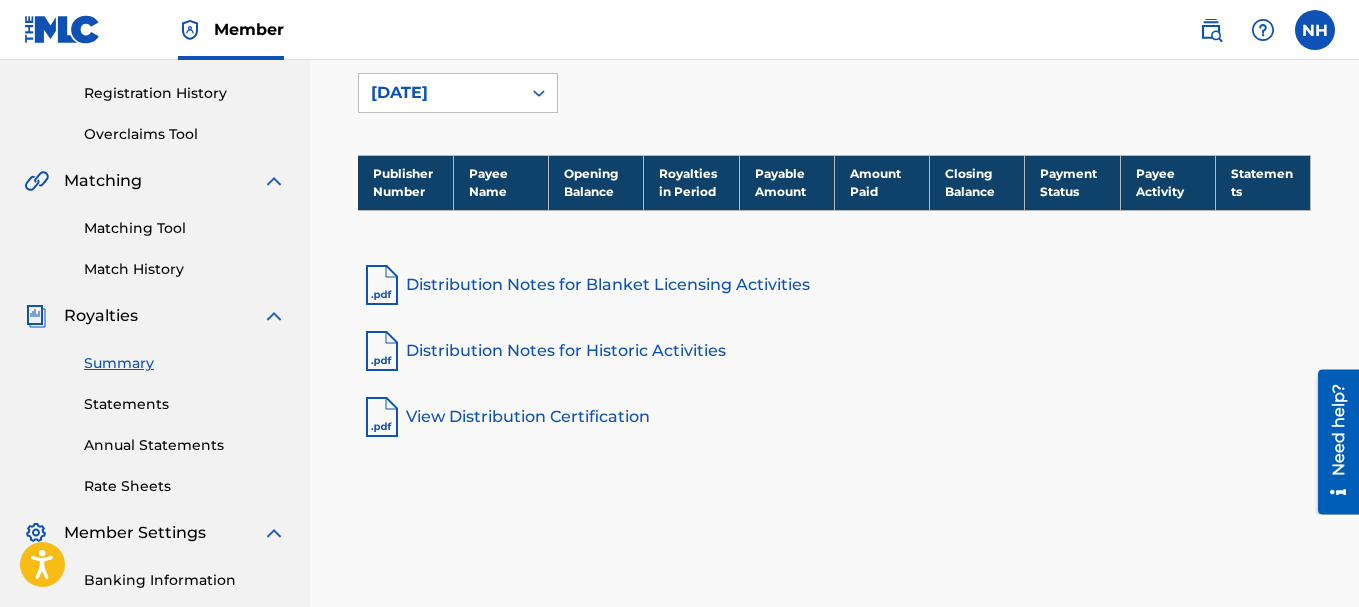 scroll, scrollTop: 400, scrollLeft: 0, axis: vertical 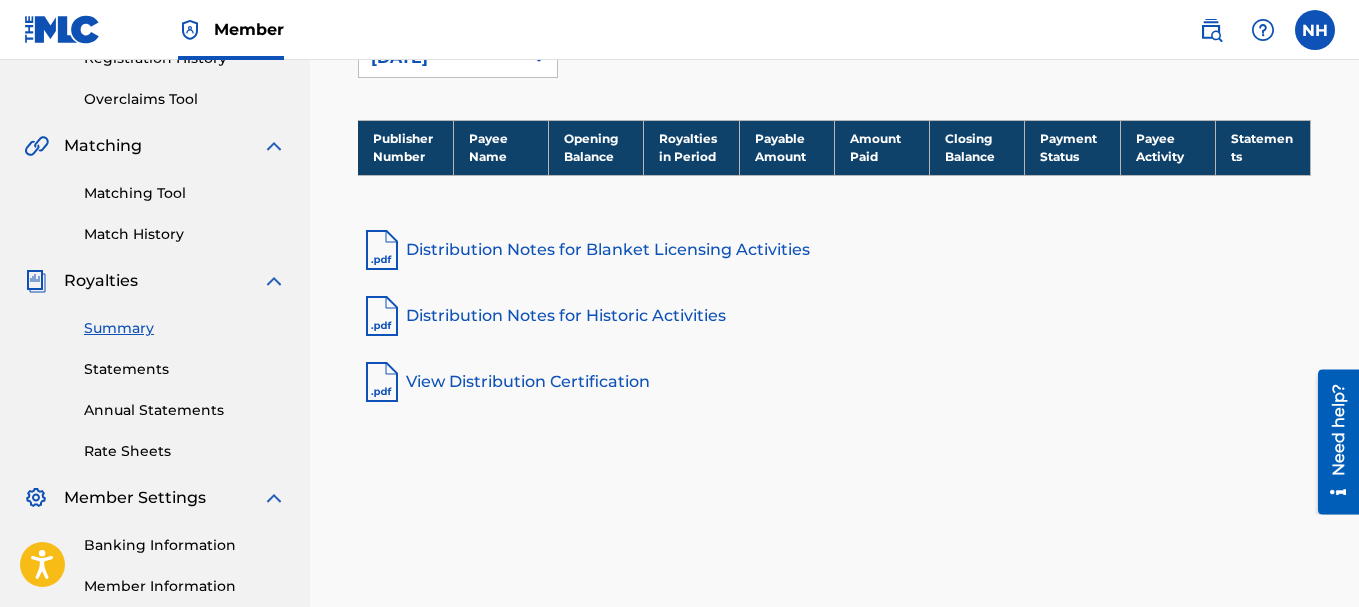 click on "View Distribution Certification" at bounding box center [834, 382] 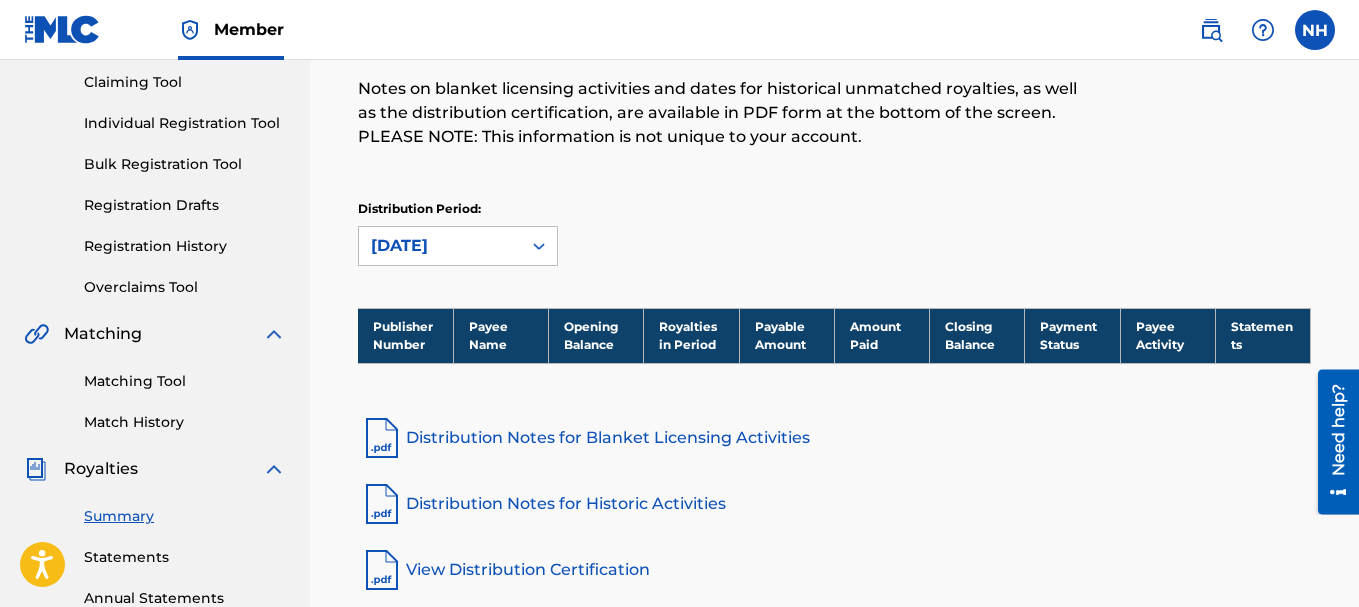 scroll, scrollTop: 0, scrollLeft: 0, axis: both 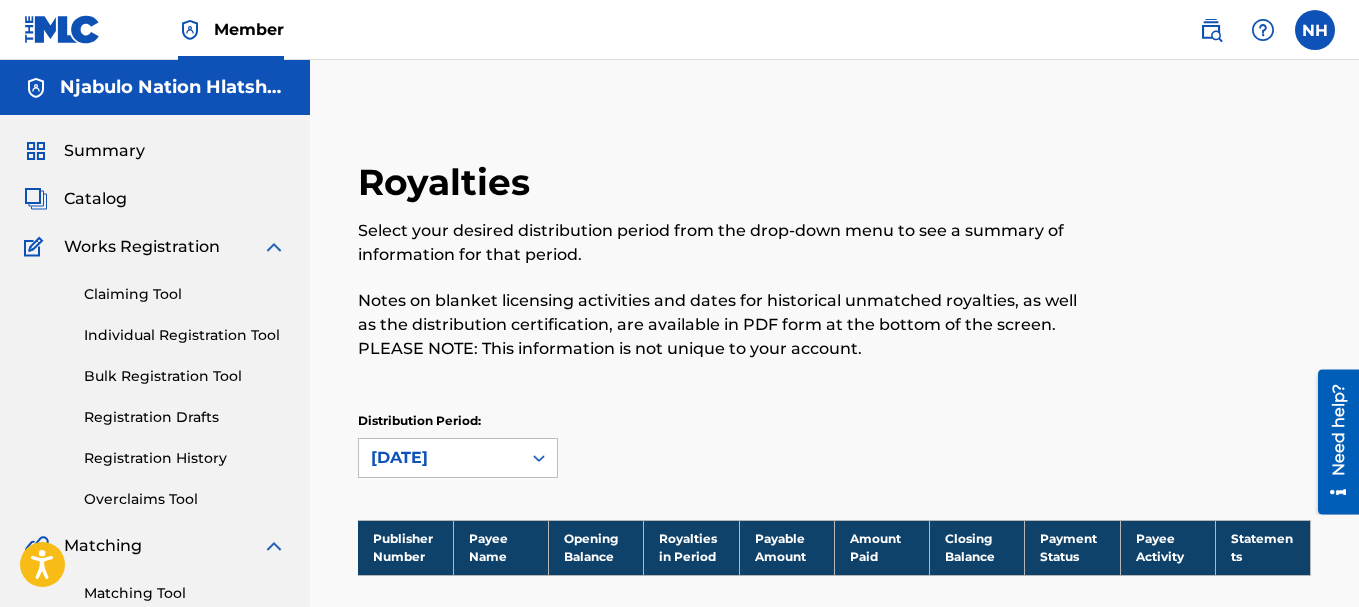 click at bounding box center (274, 247) 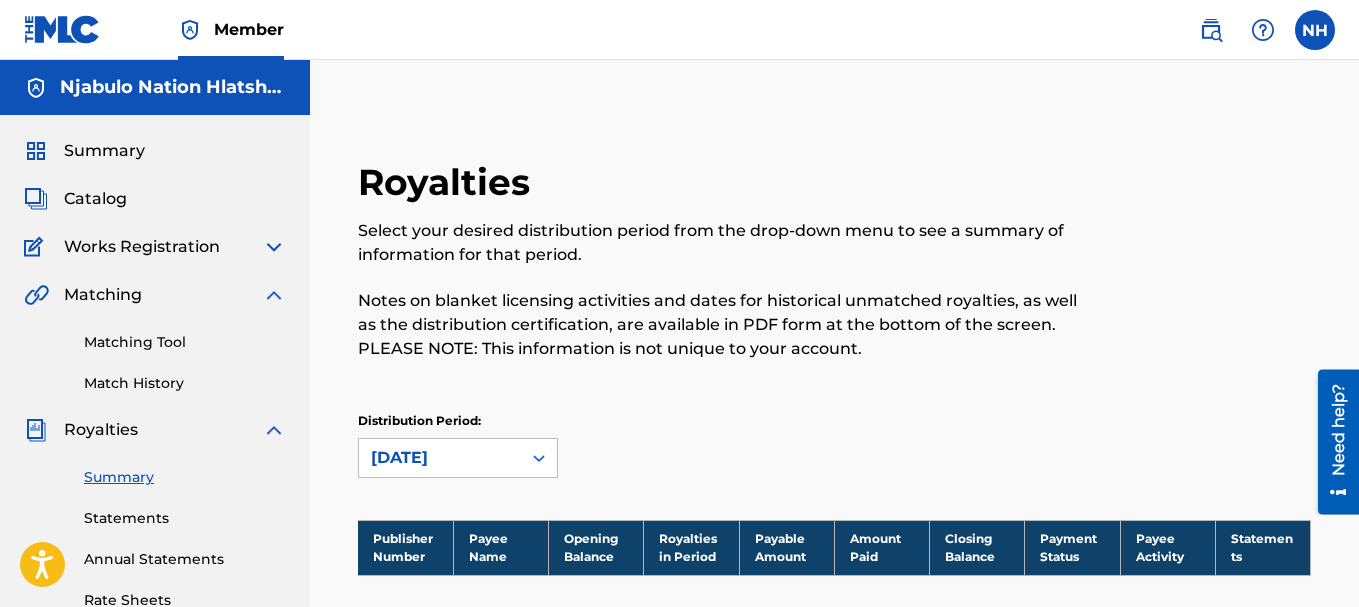click on "Matching" at bounding box center (155, 295) 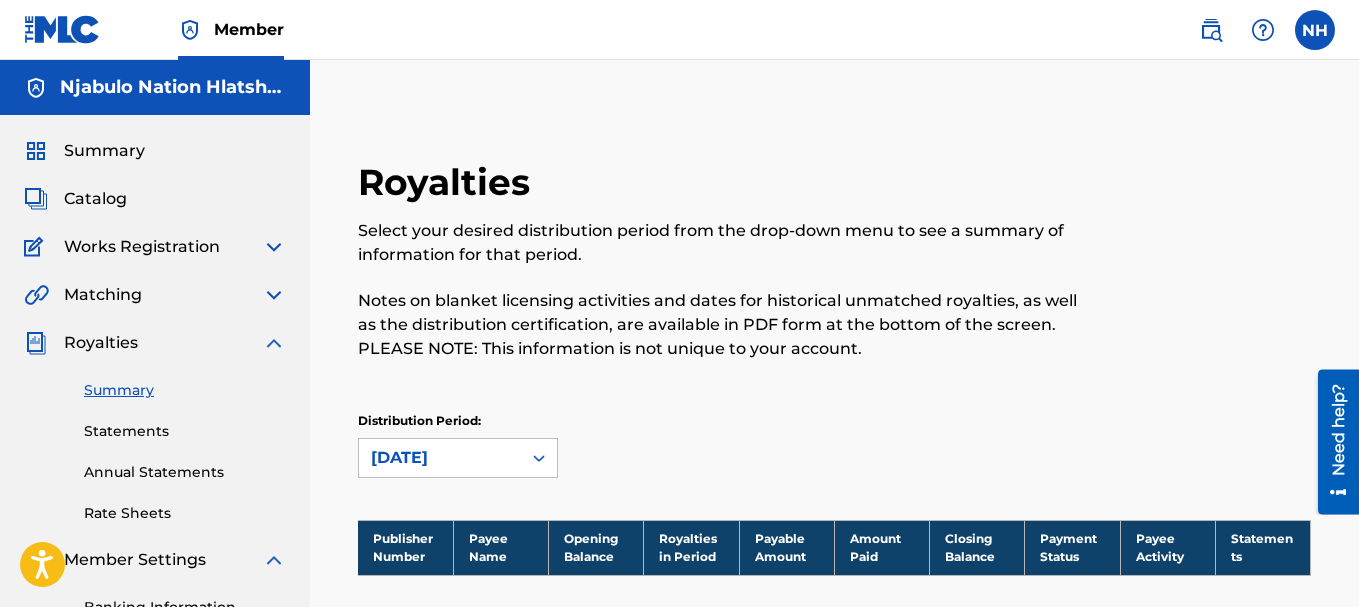 click on "Statements" at bounding box center [185, 431] 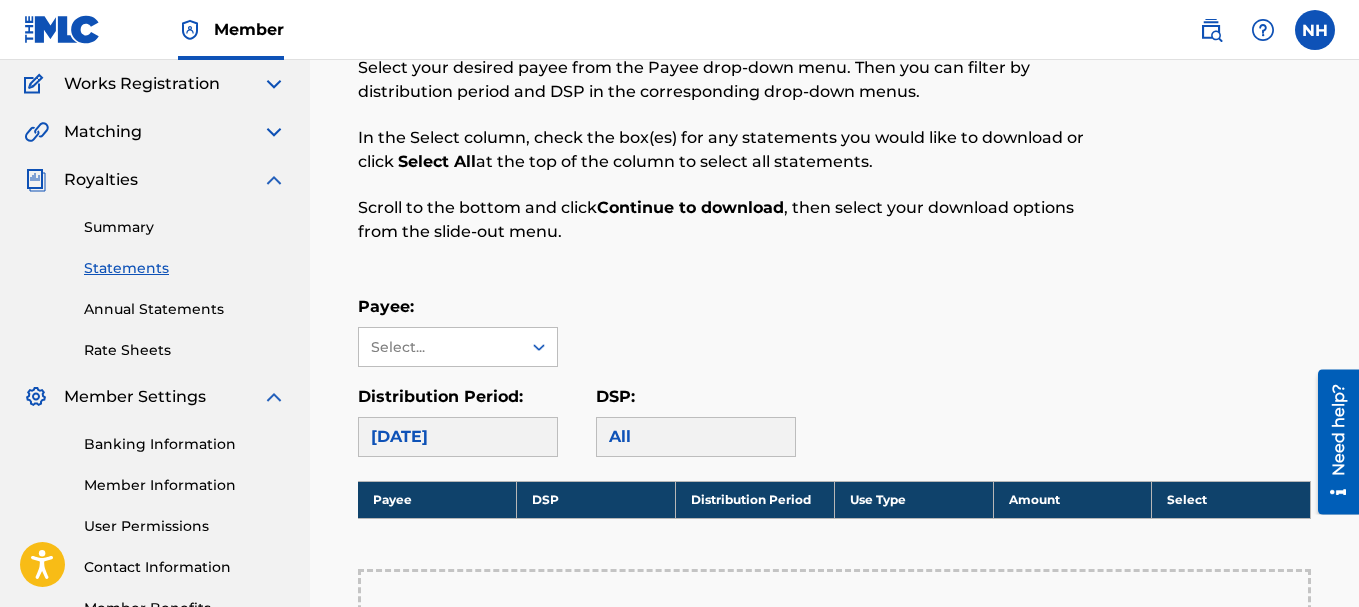 scroll, scrollTop: 200, scrollLeft: 0, axis: vertical 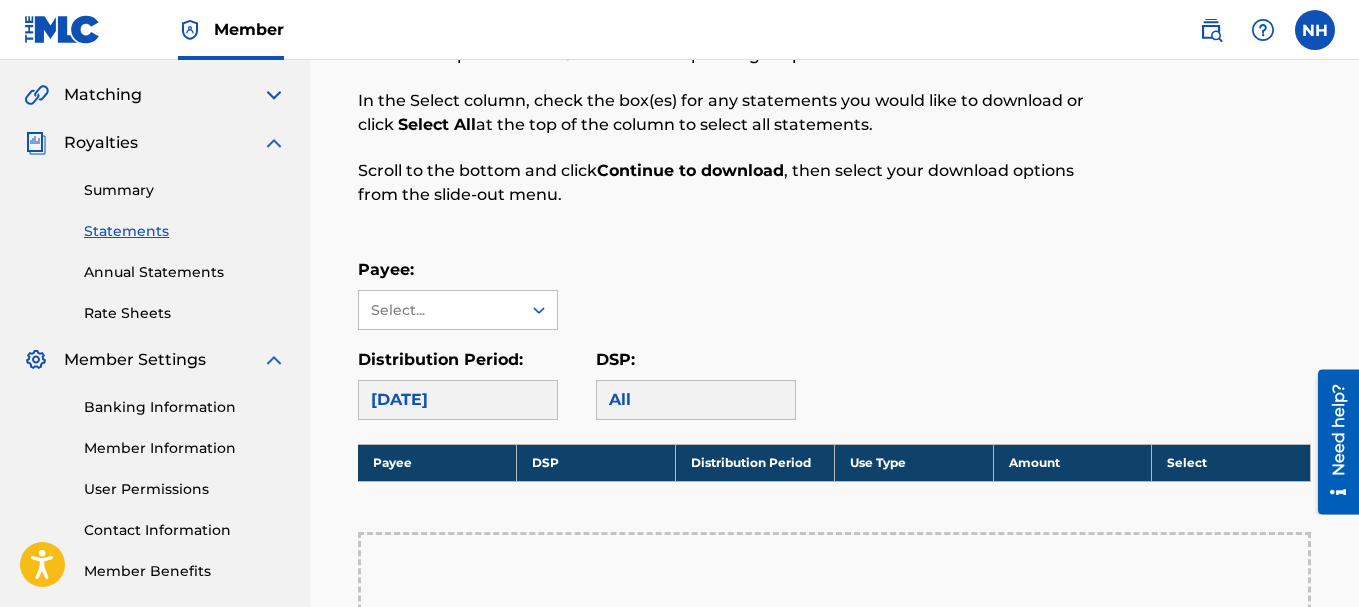 click on "Annual Statements" at bounding box center (185, 272) 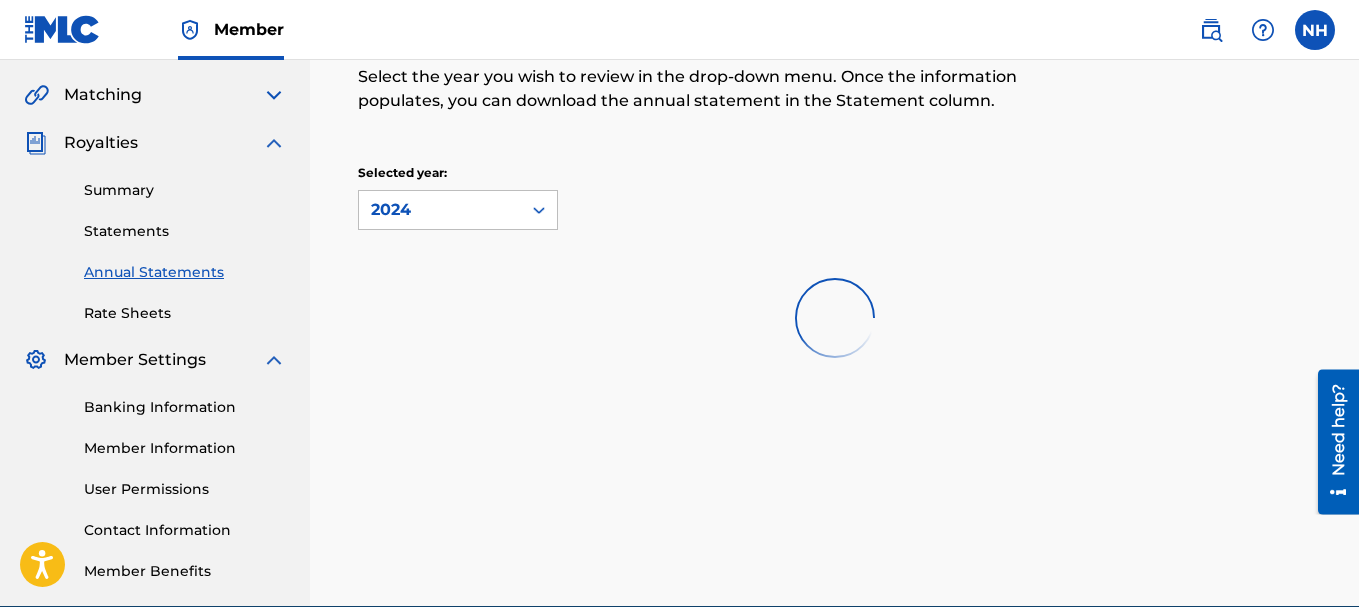 scroll, scrollTop: 0, scrollLeft: 0, axis: both 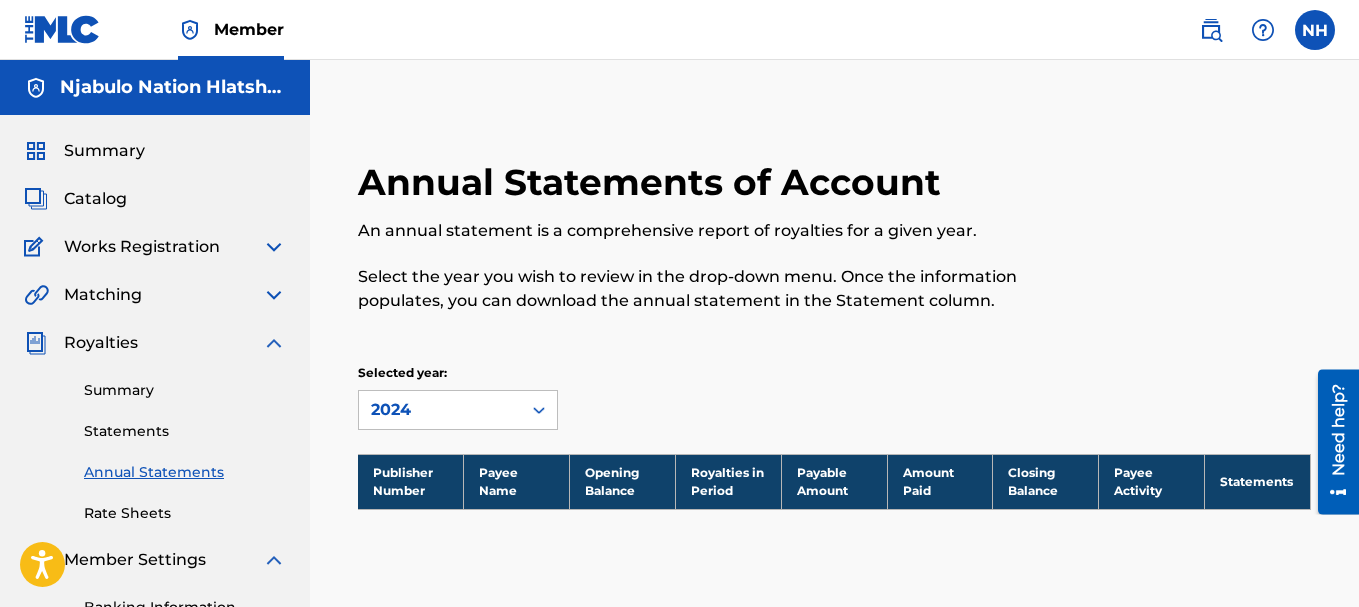 click on "Rate Sheets" at bounding box center [185, 513] 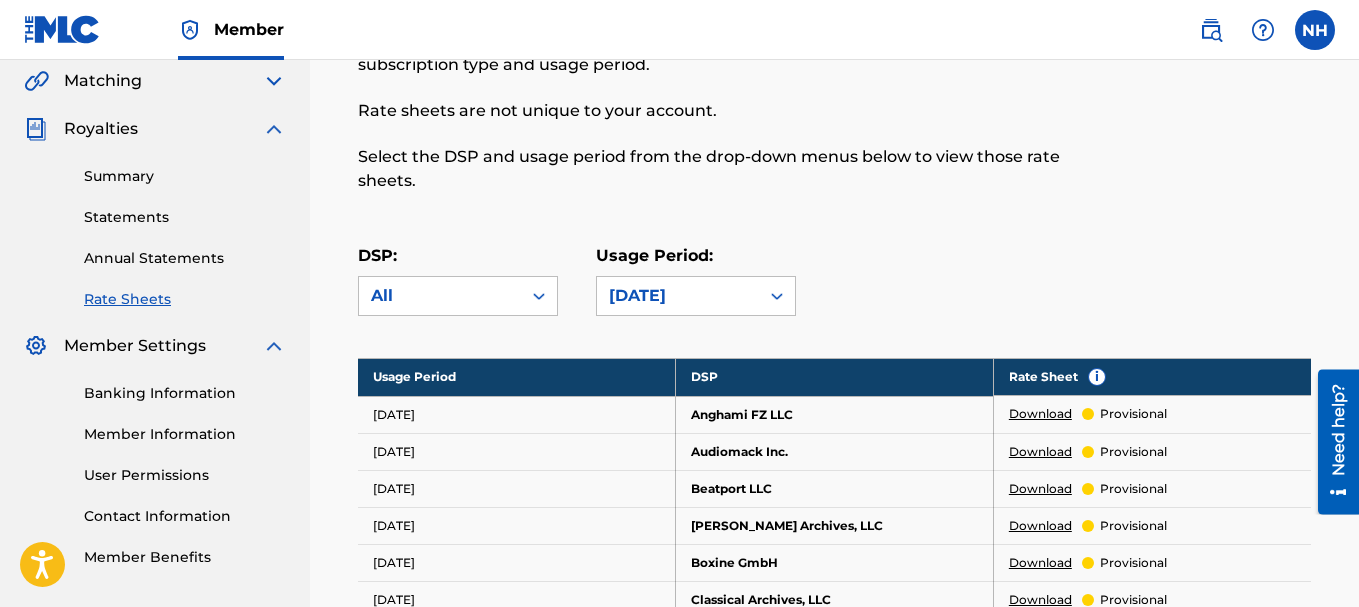 scroll, scrollTop: 300, scrollLeft: 0, axis: vertical 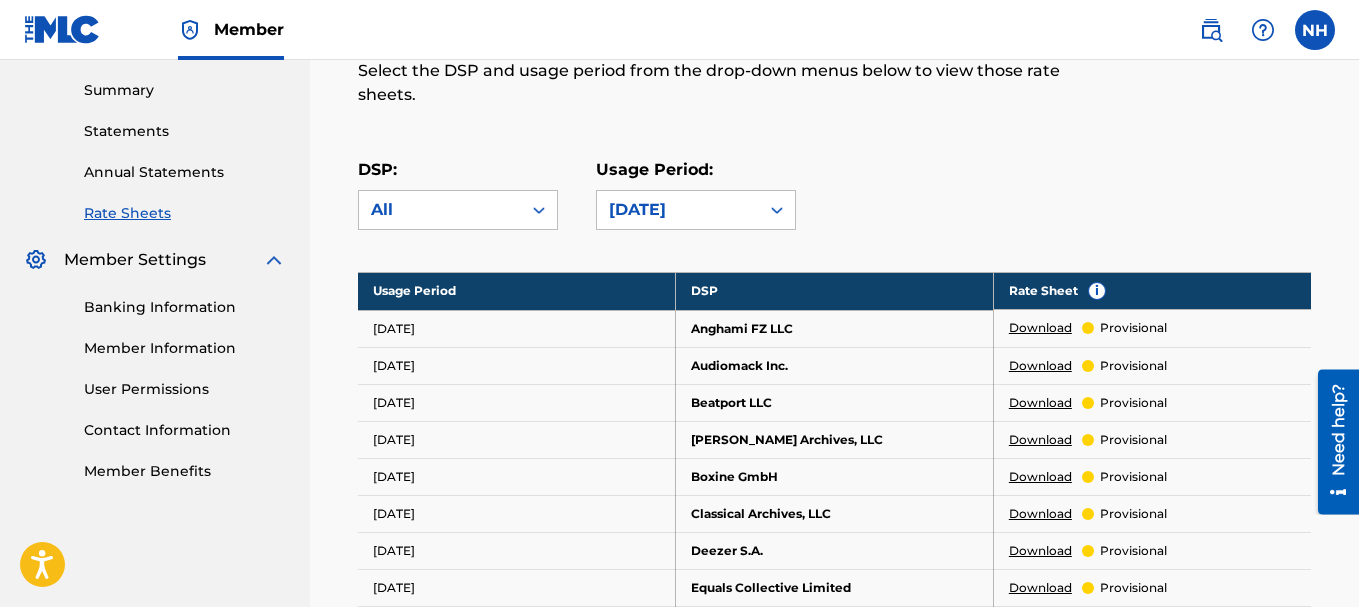 click on "Download" at bounding box center (1040, 366) 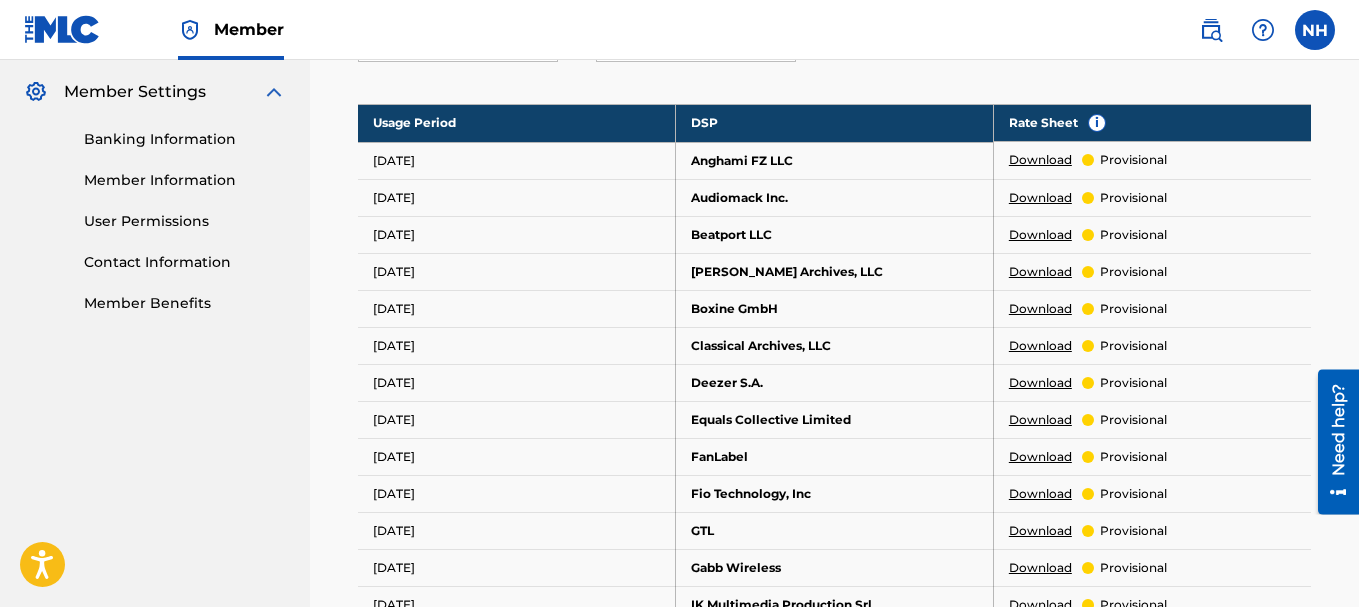 scroll, scrollTop: 500, scrollLeft: 0, axis: vertical 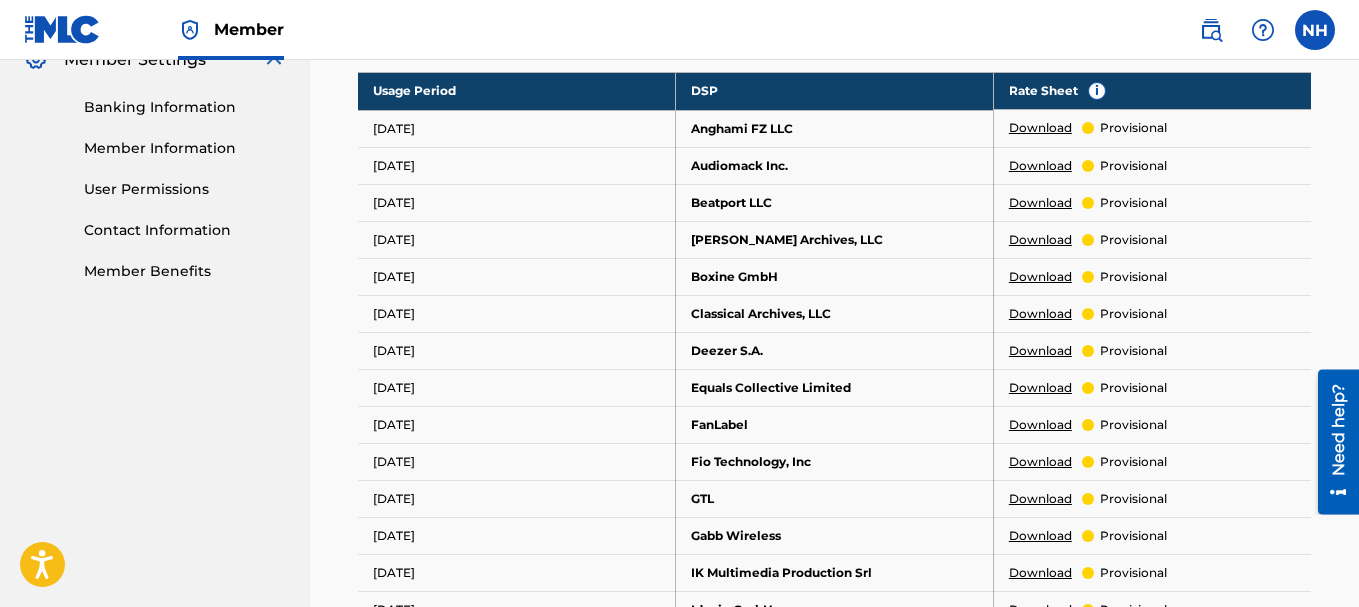 click on "Download" at bounding box center [1040, 536] 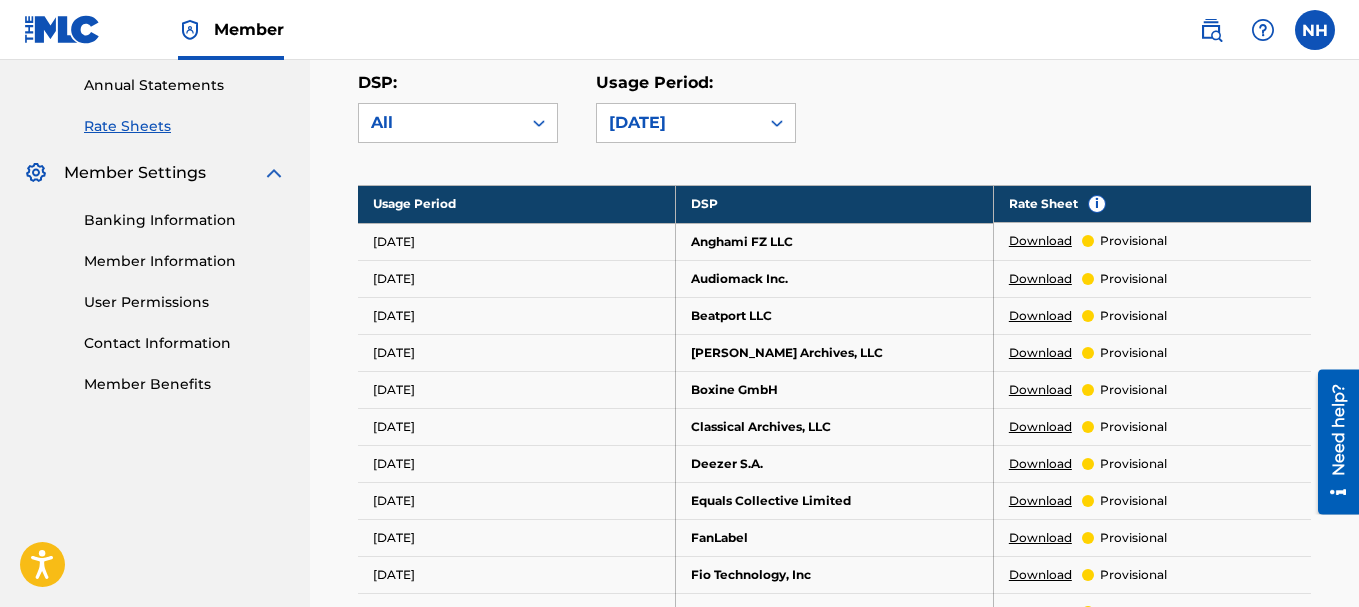 scroll, scrollTop: 400, scrollLeft: 0, axis: vertical 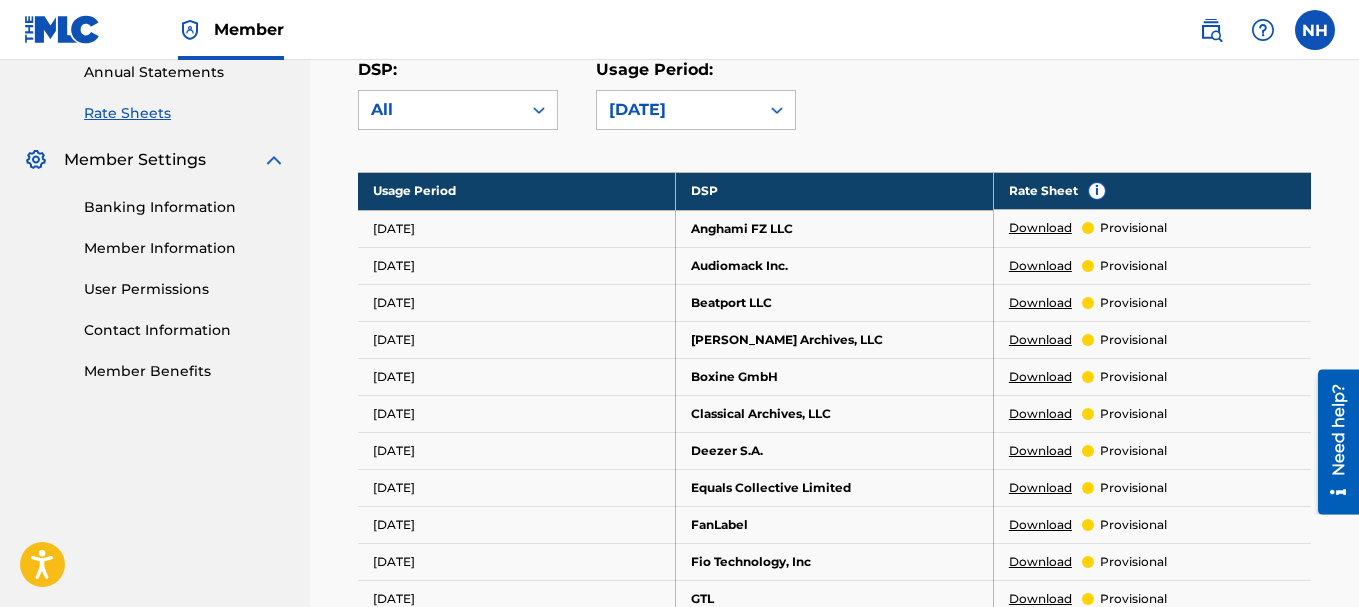 click on "Download" at bounding box center [1040, 525] 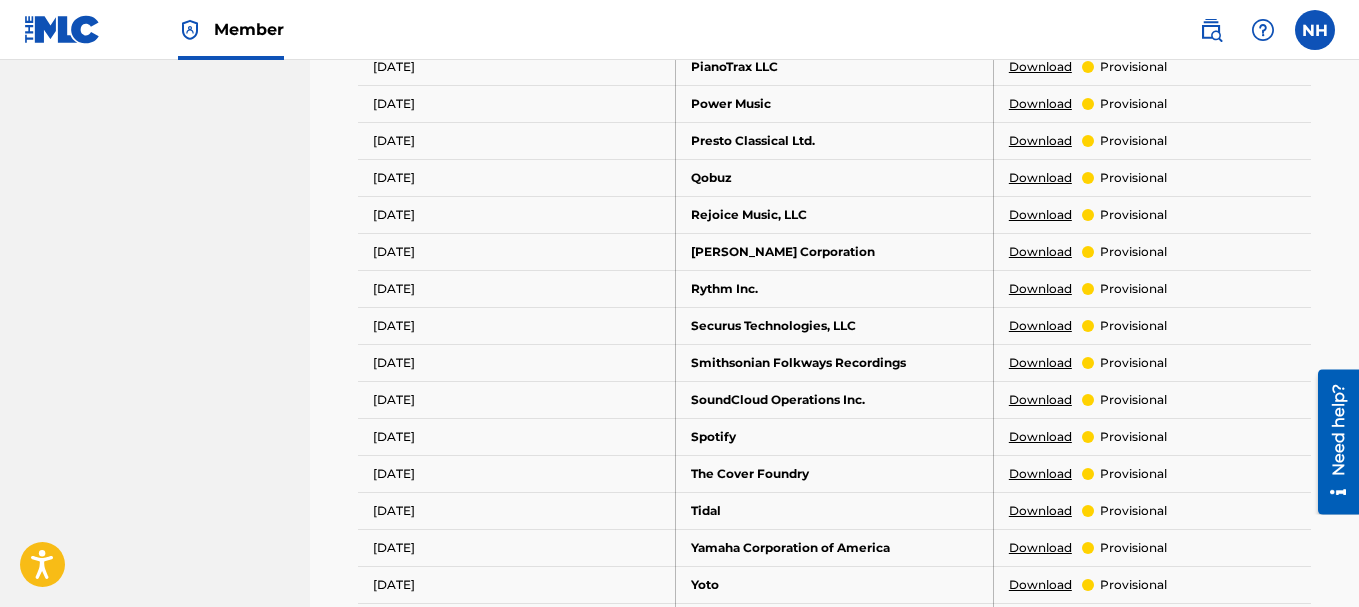 scroll, scrollTop: 1300, scrollLeft: 0, axis: vertical 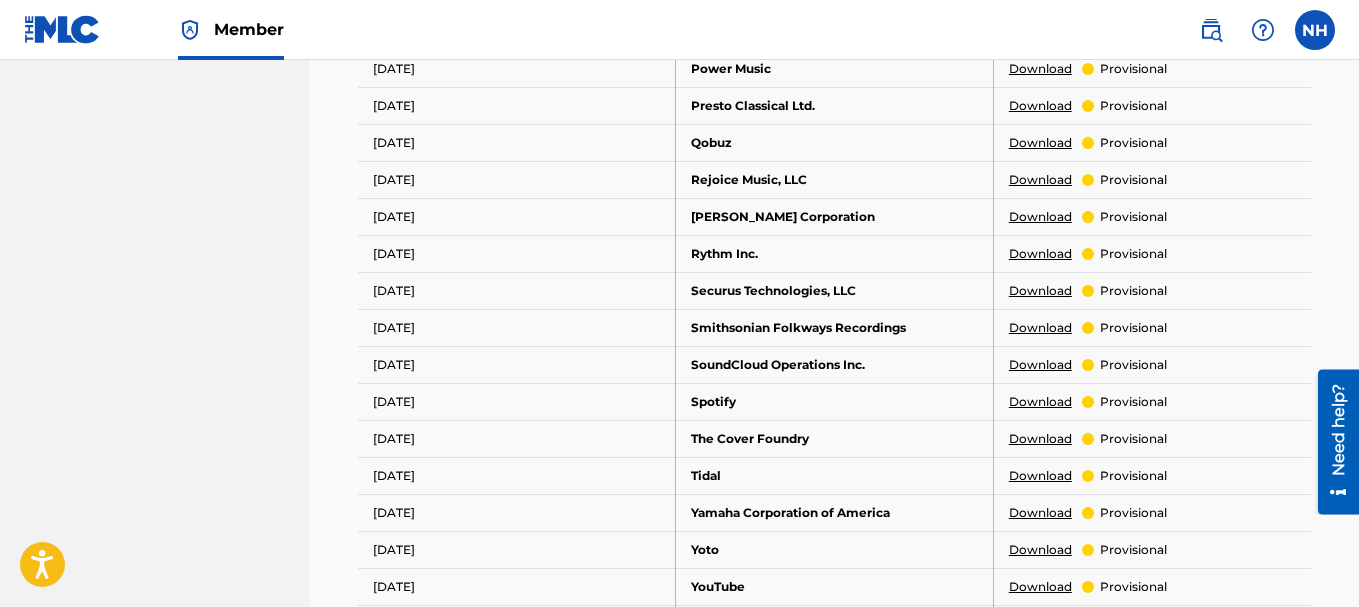 click on "Download" at bounding box center (1040, 476) 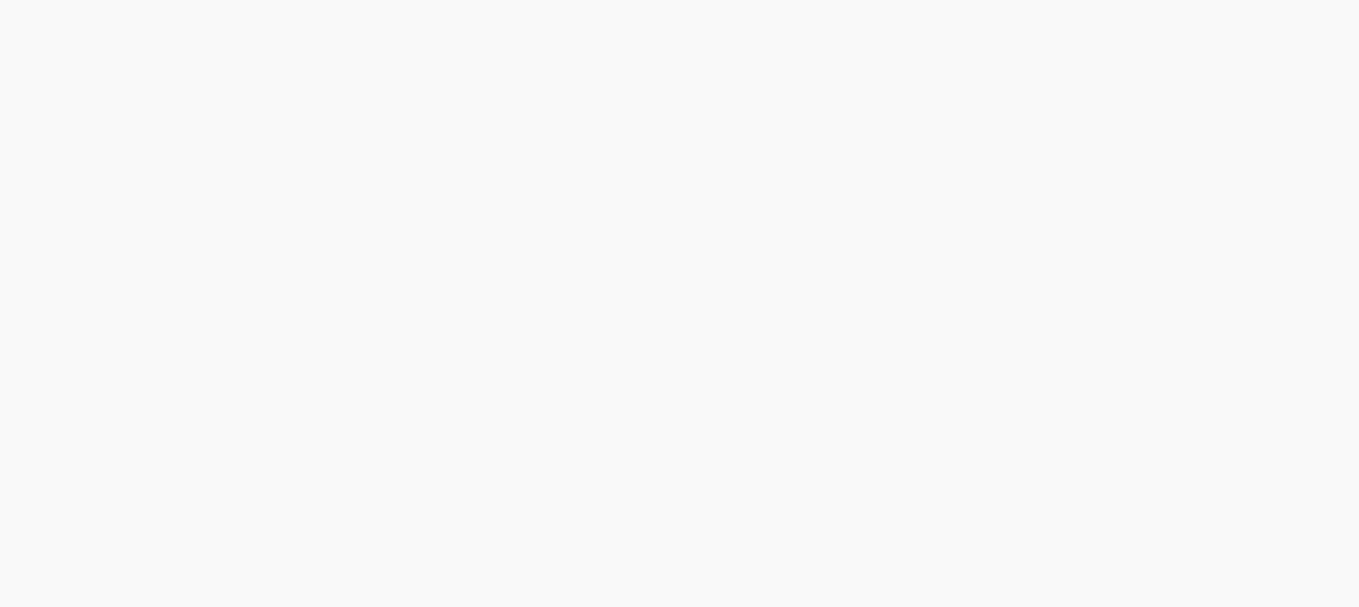 scroll, scrollTop: 0, scrollLeft: 0, axis: both 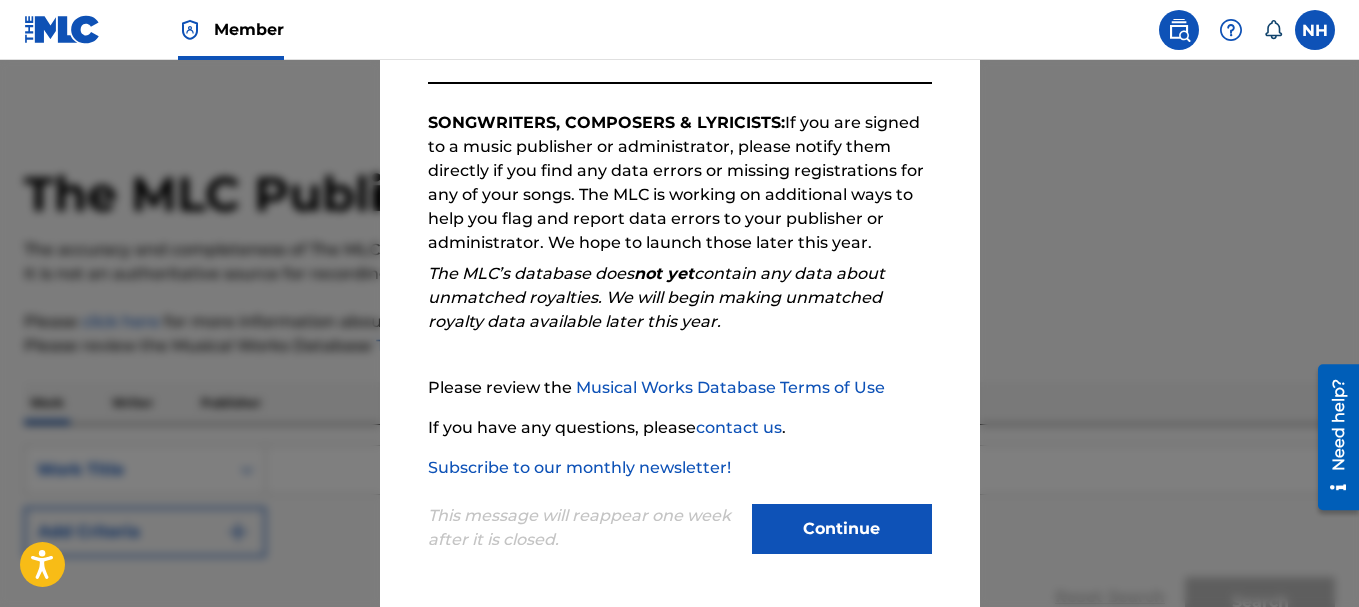 click on "Continue" at bounding box center [842, 529] 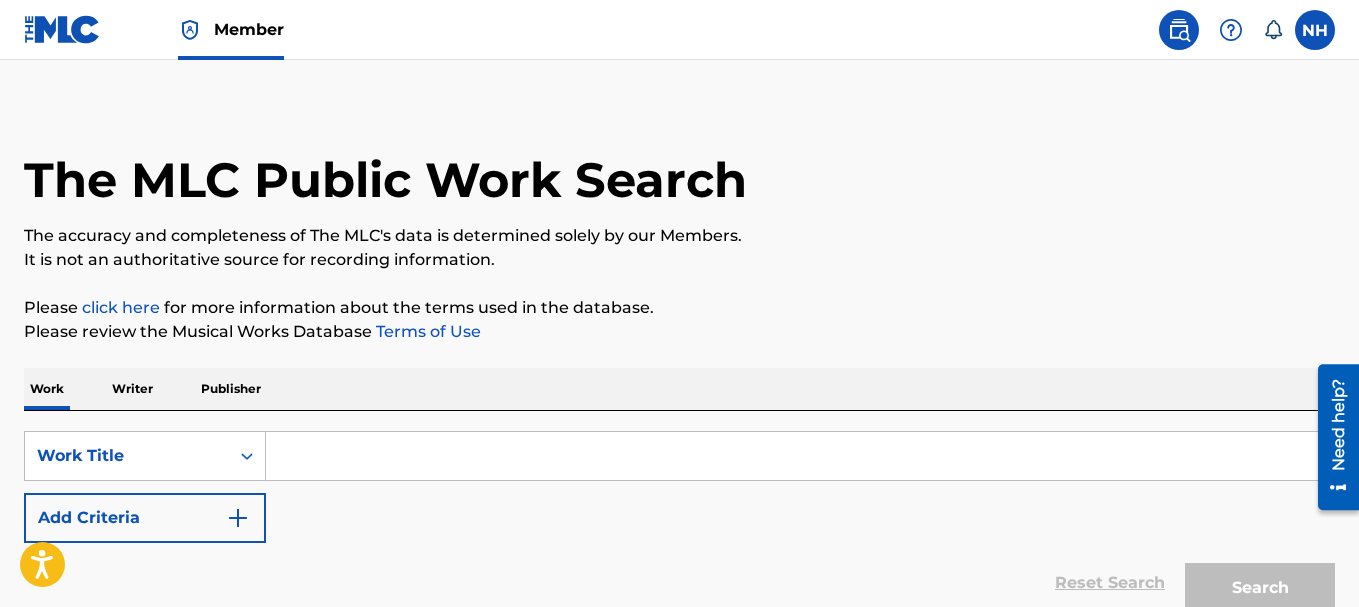 scroll, scrollTop: 0, scrollLeft: 0, axis: both 